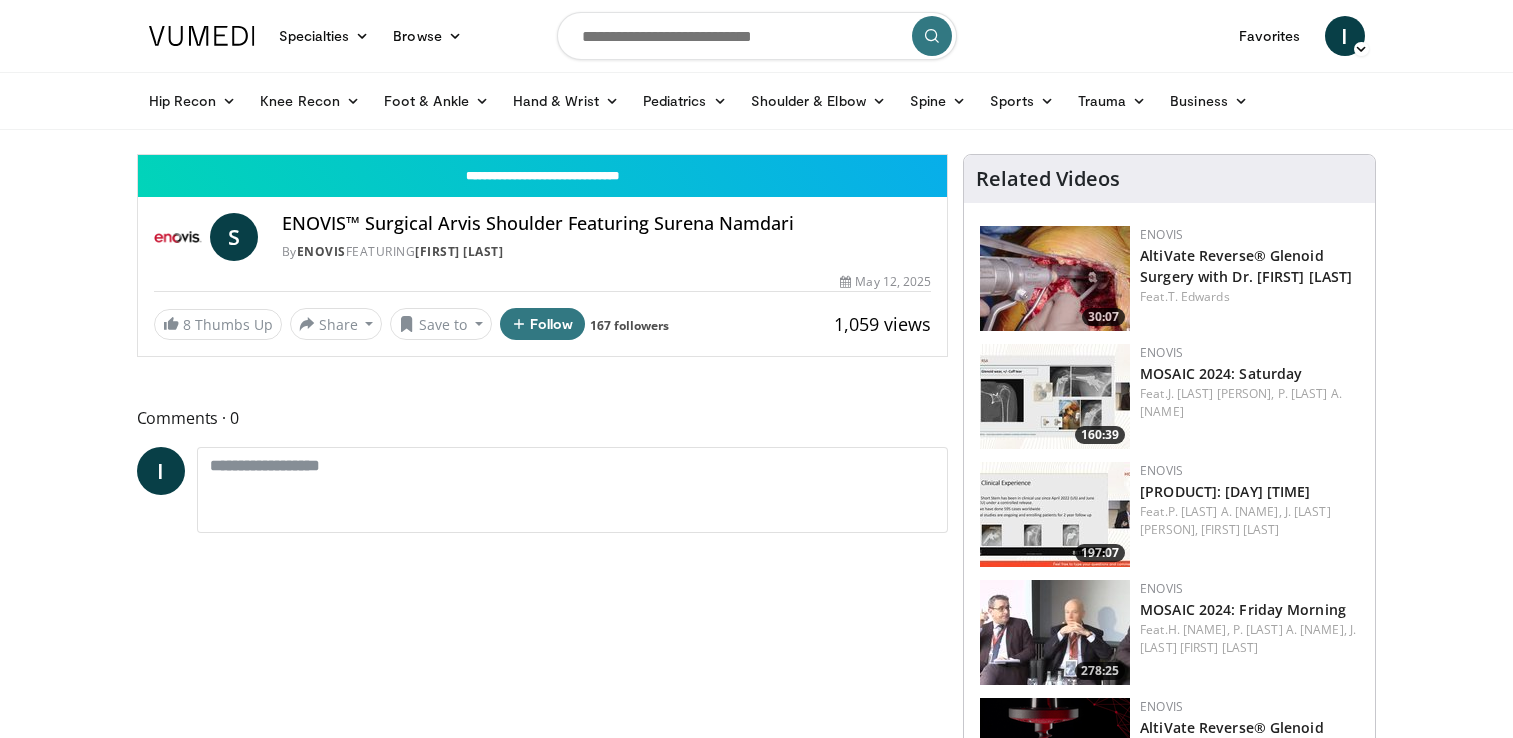 scroll, scrollTop: 0, scrollLeft: 0, axis: both 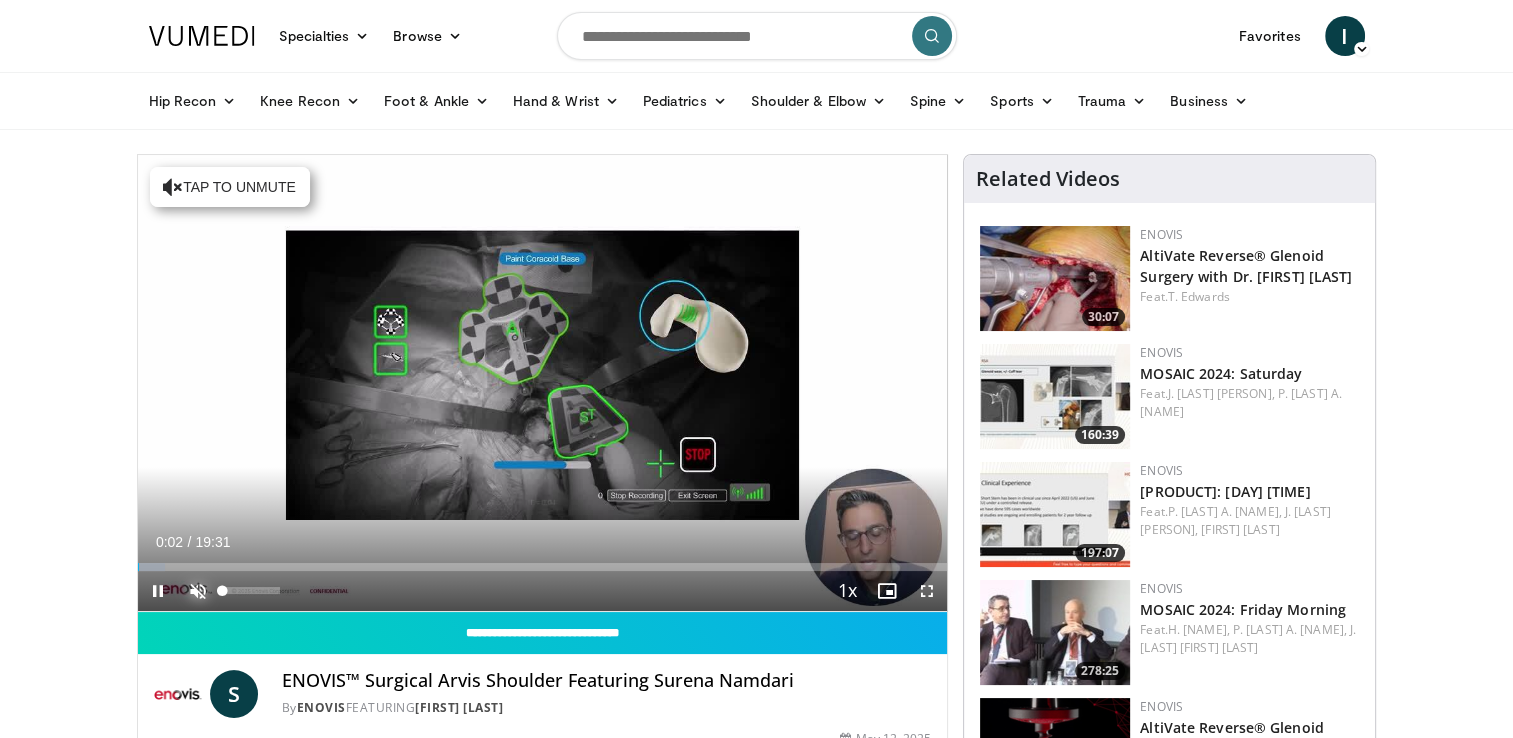 click at bounding box center [198, 591] 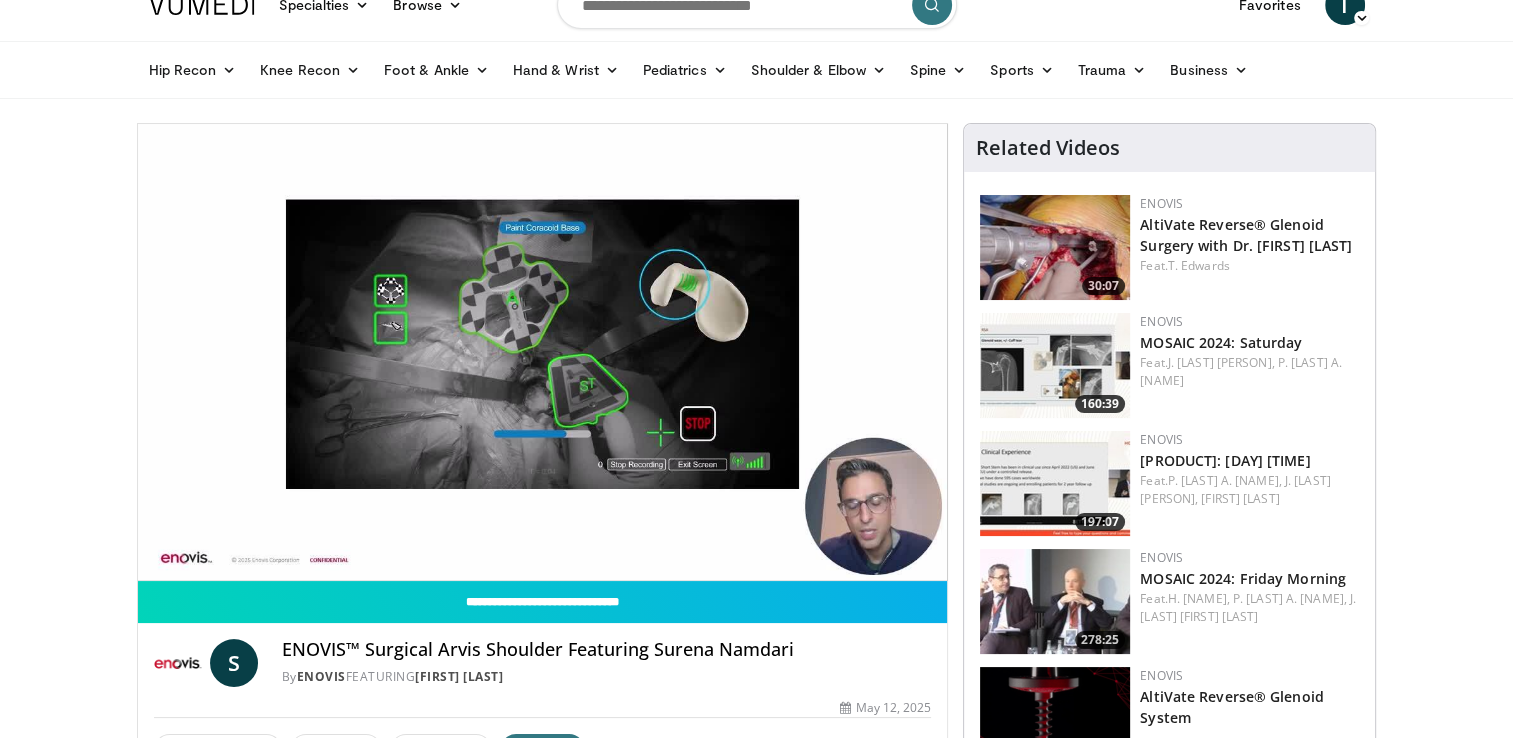 scroll, scrollTop: 0, scrollLeft: 0, axis: both 